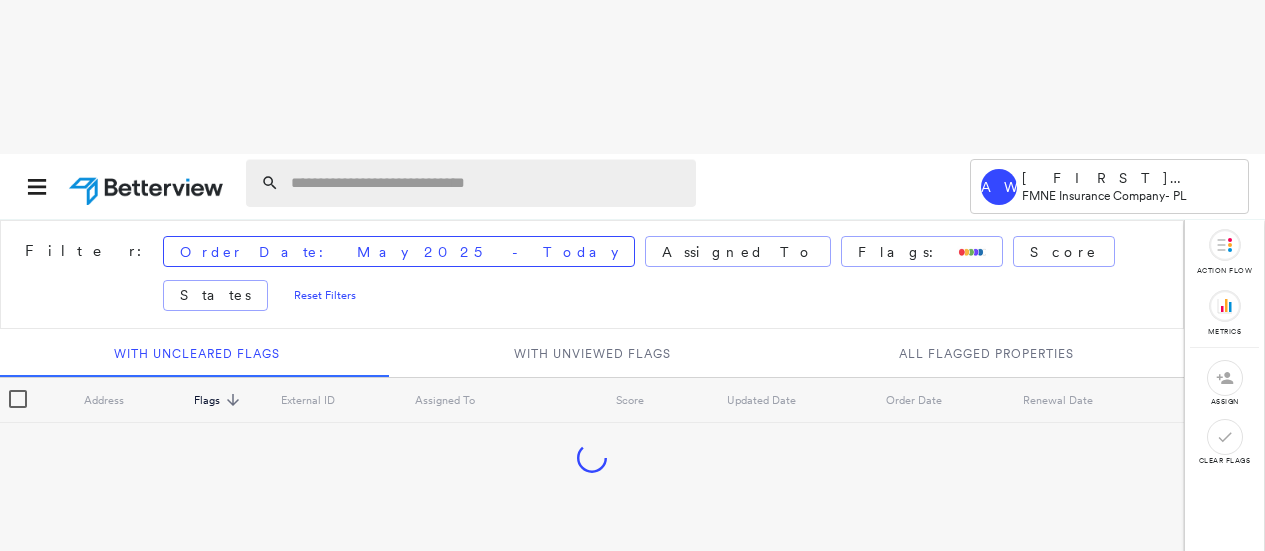scroll, scrollTop: 0, scrollLeft: 0, axis: both 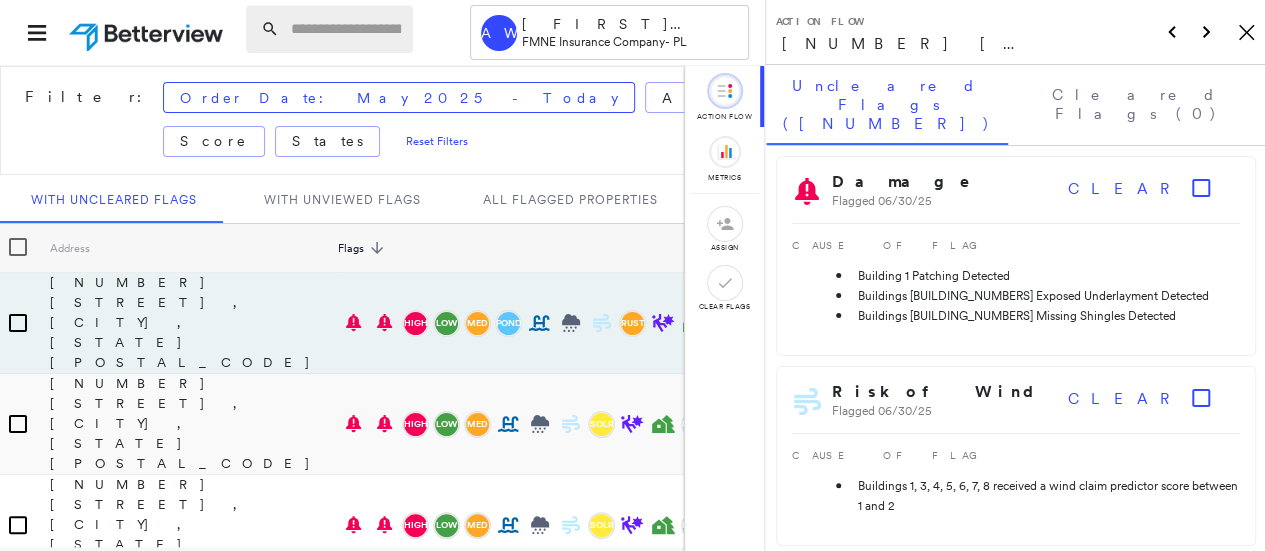 click at bounding box center (346, 29) 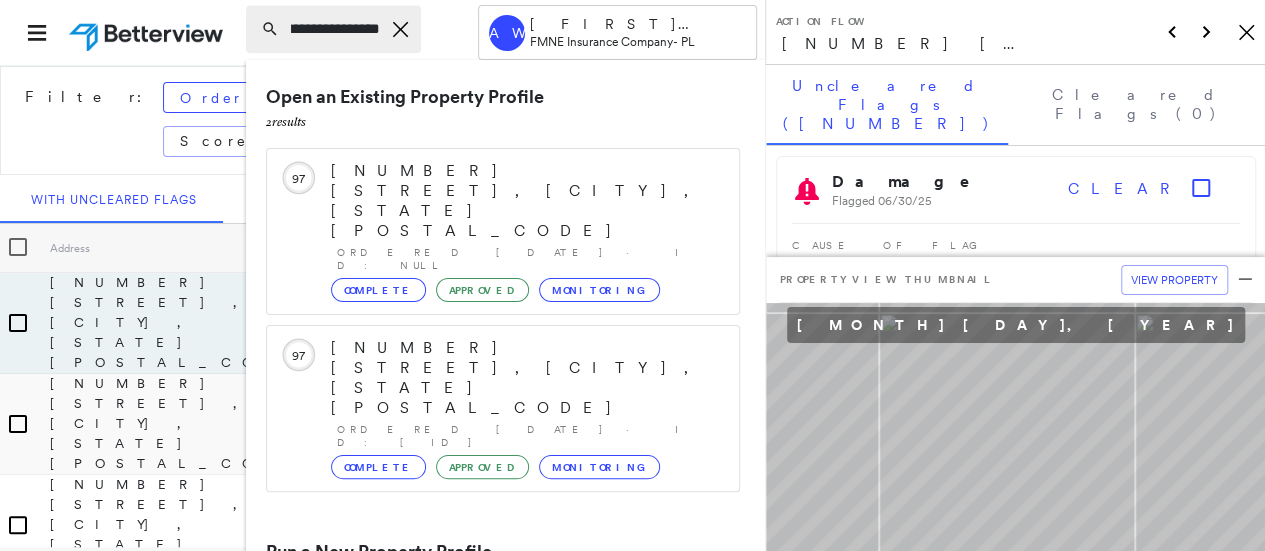 scroll, scrollTop: 0, scrollLeft: 62, axis: horizontal 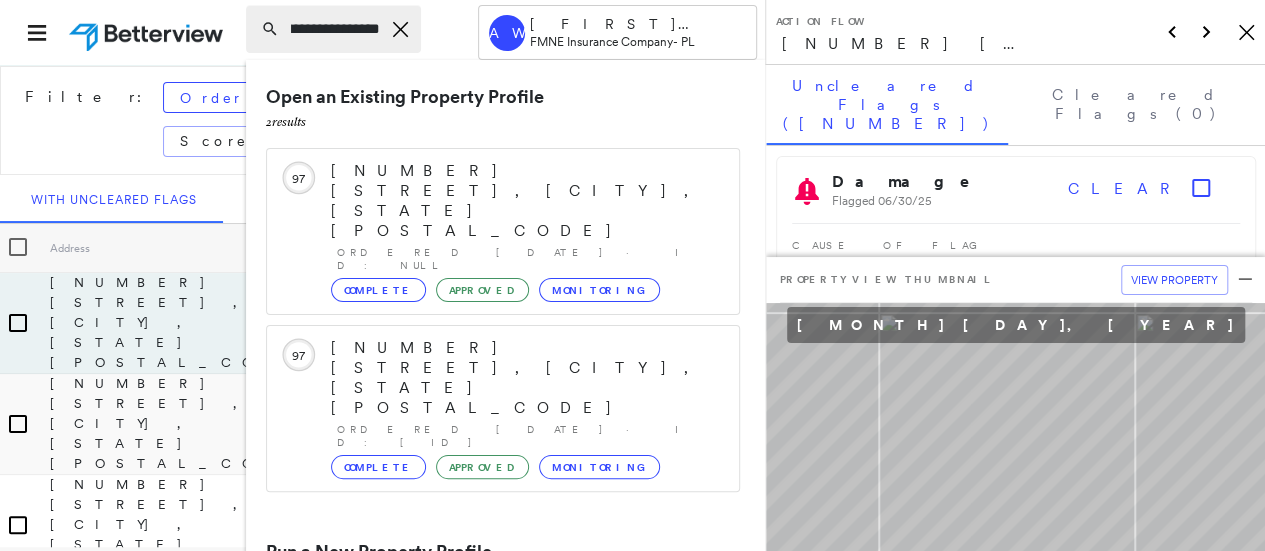 type on "**********" 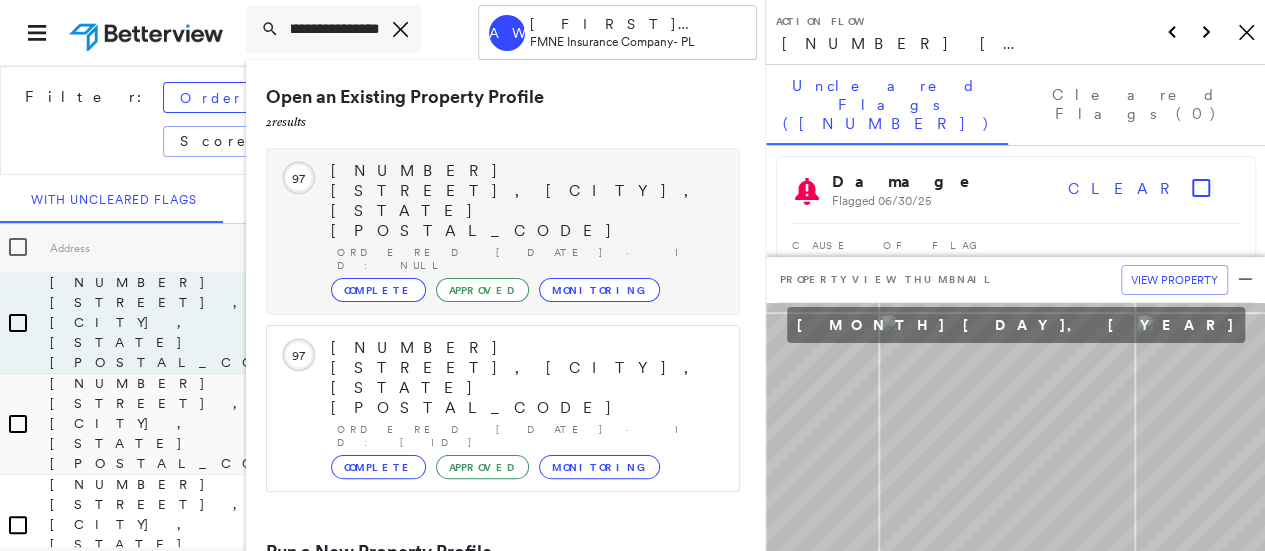 click on "[NUMBER] [STREET], [CITY], [STATE] [POSTAL_CODE]" at bounding box center [525, 201] 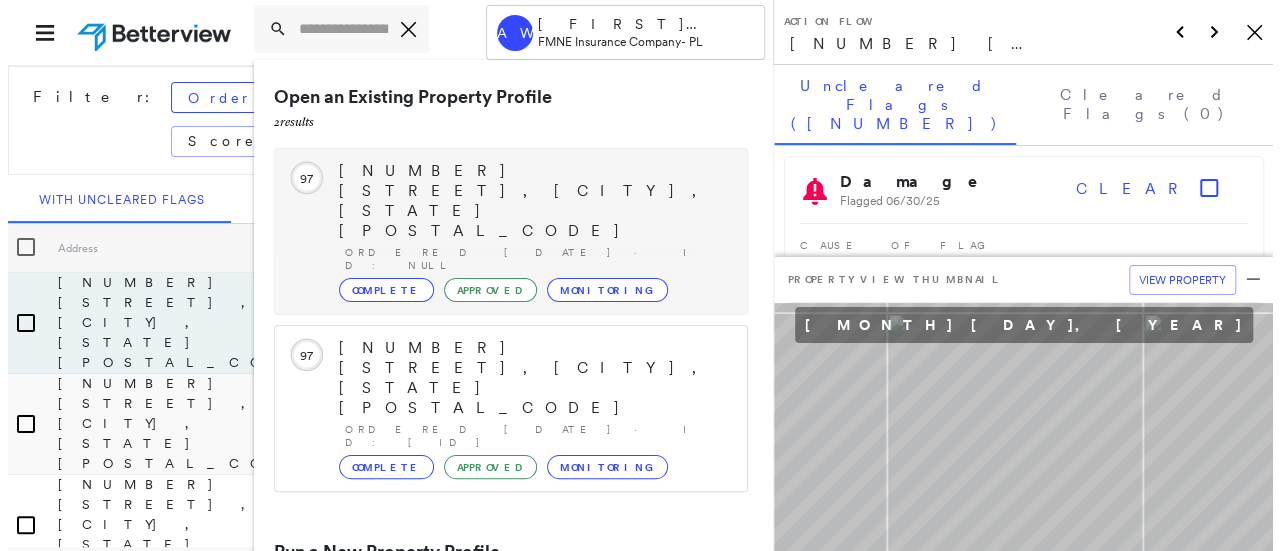 scroll, scrollTop: 0, scrollLeft: 0, axis: both 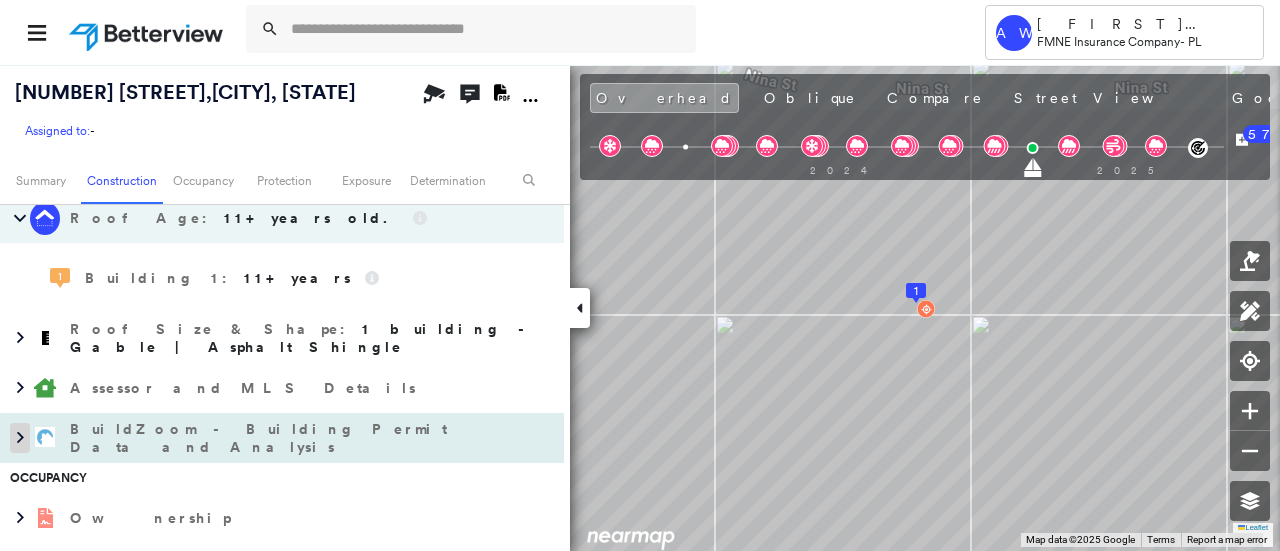 click 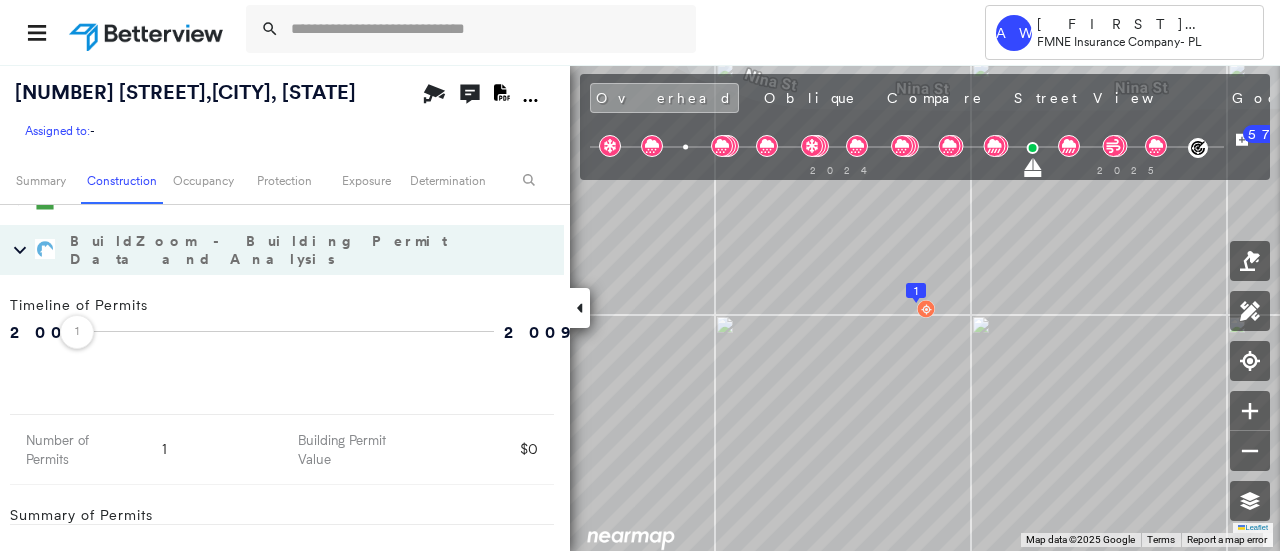 scroll, scrollTop: 800, scrollLeft: 0, axis: vertical 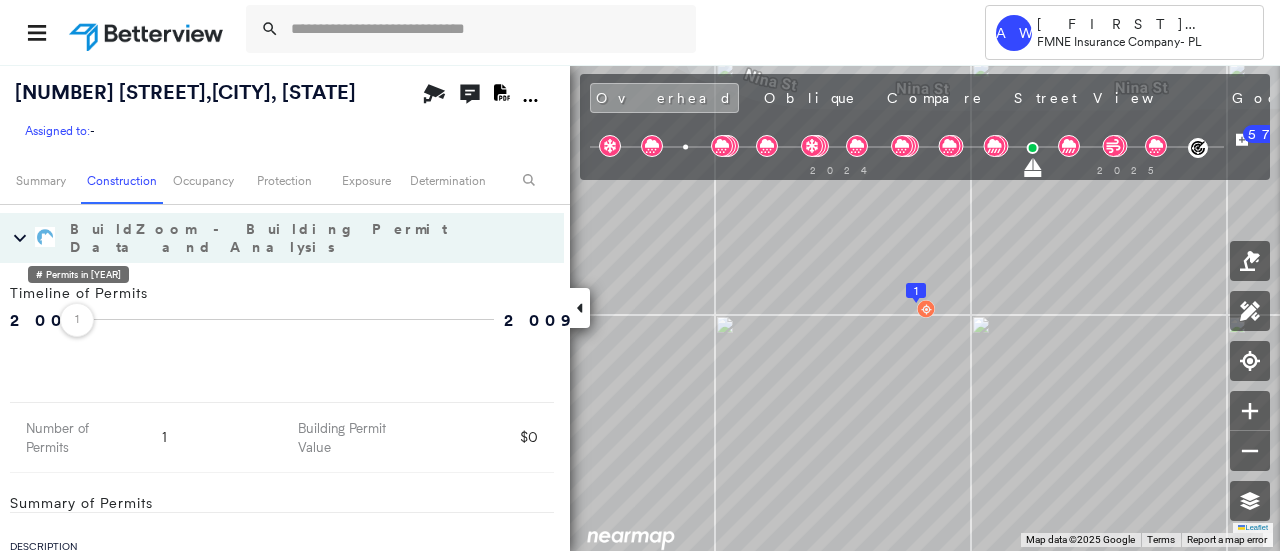 click on "1" at bounding box center (77, 314) 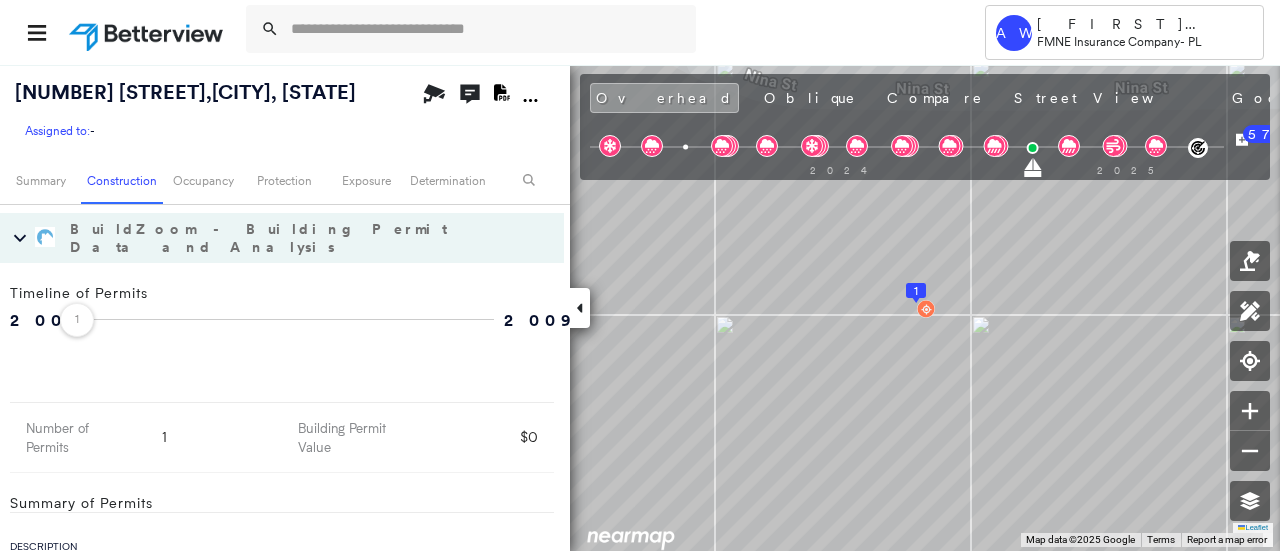 click on "2009" at bounding box center [35, 320] 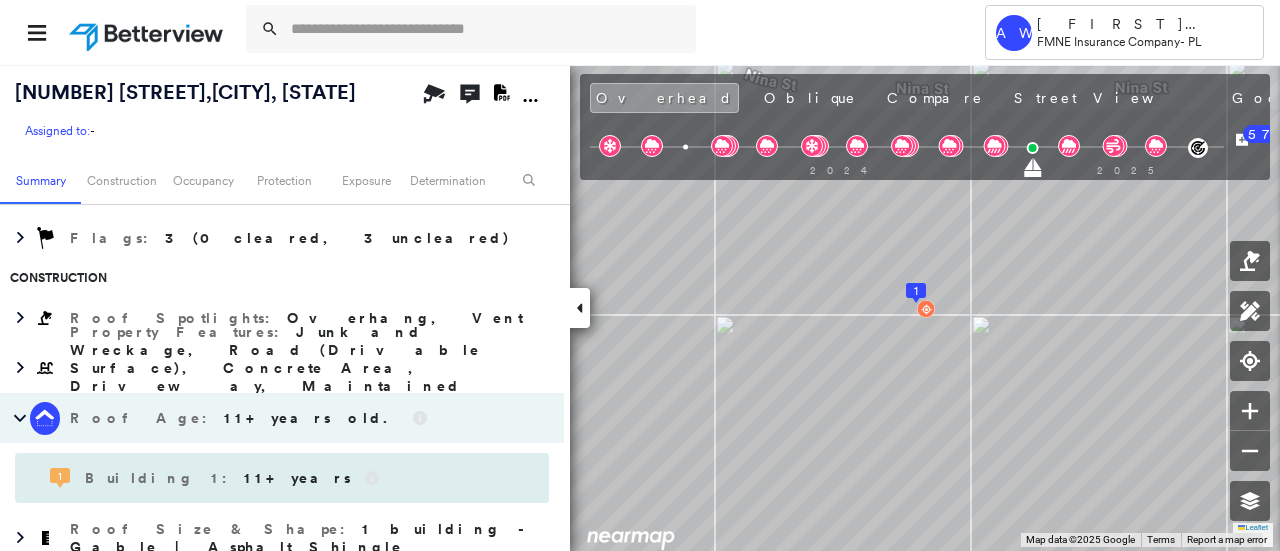 scroll, scrollTop: 500, scrollLeft: 0, axis: vertical 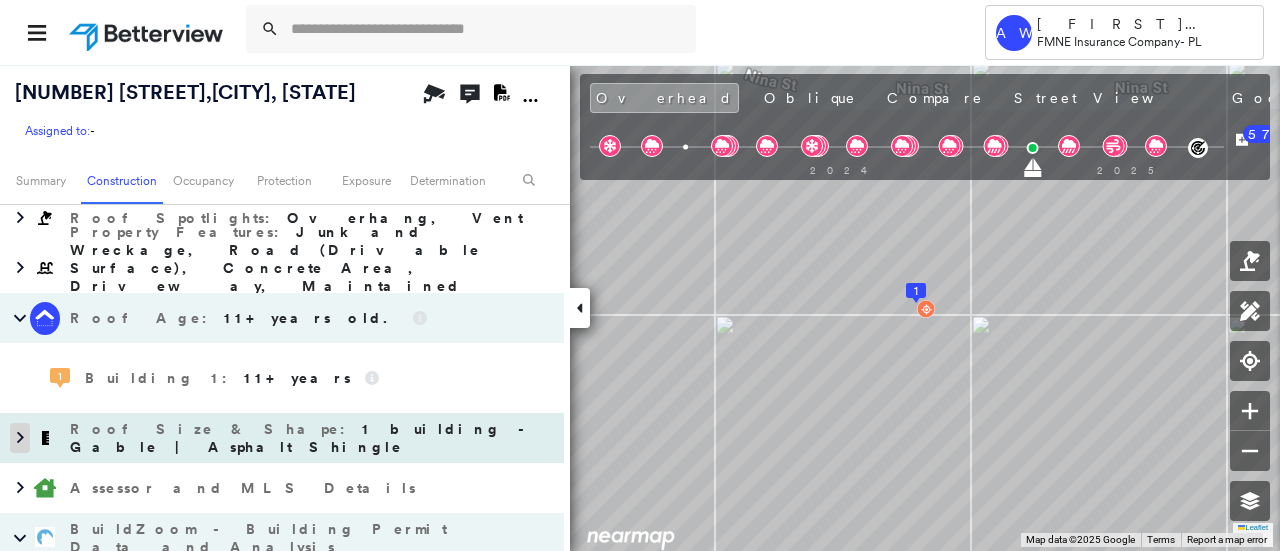 click at bounding box center [20, 438] 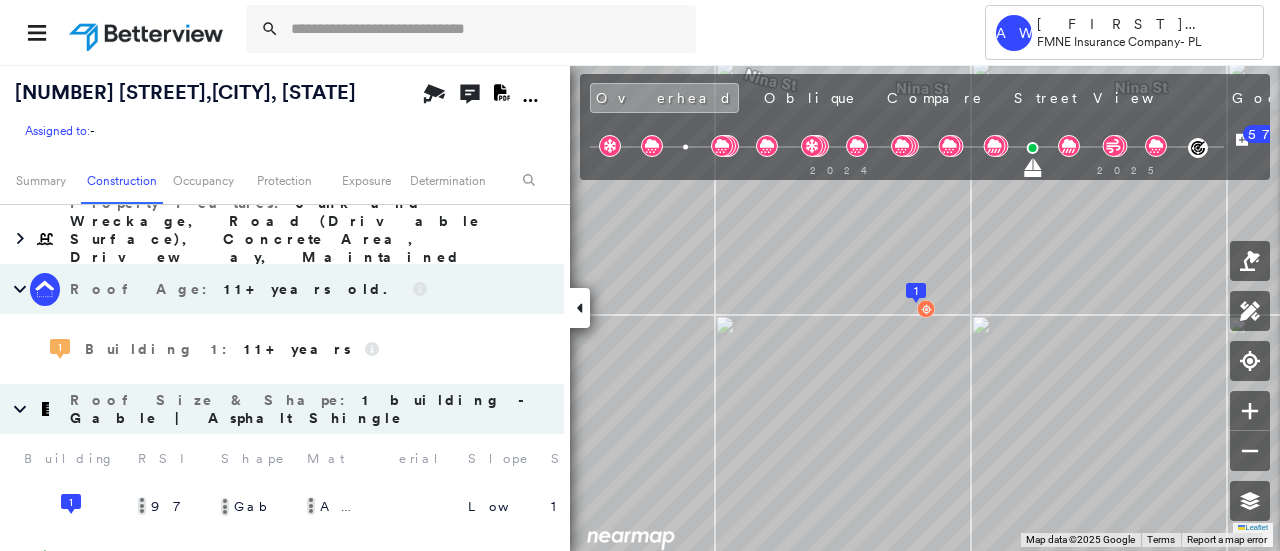scroll, scrollTop: 500, scrollLeft: 0, axis: vertical 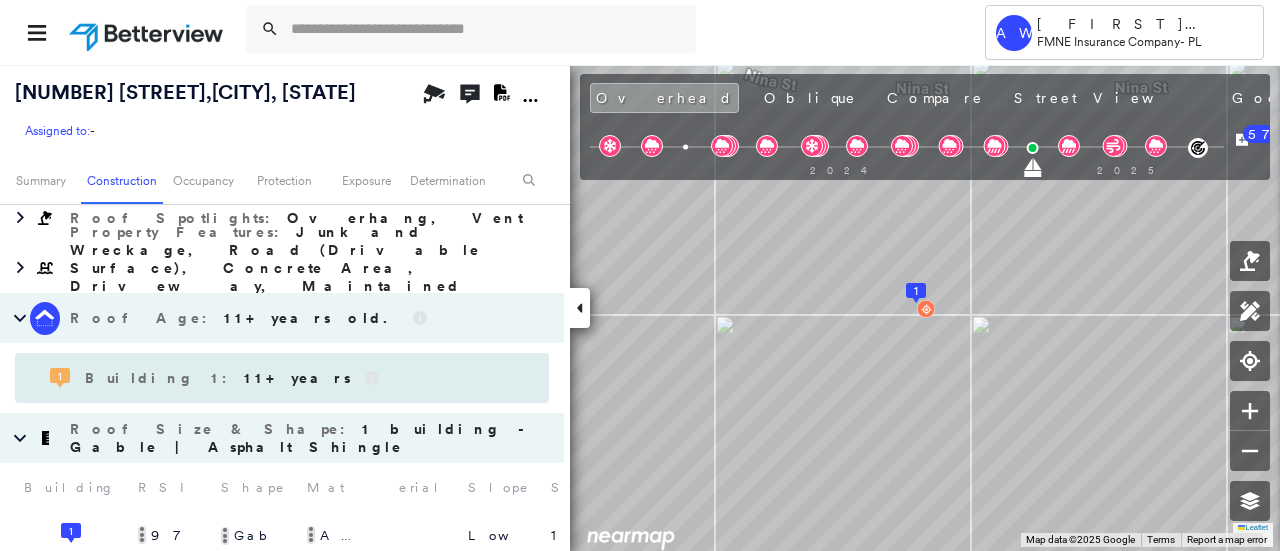click on "Building 1 : [AGE] years" at bounding box center (220, 378) 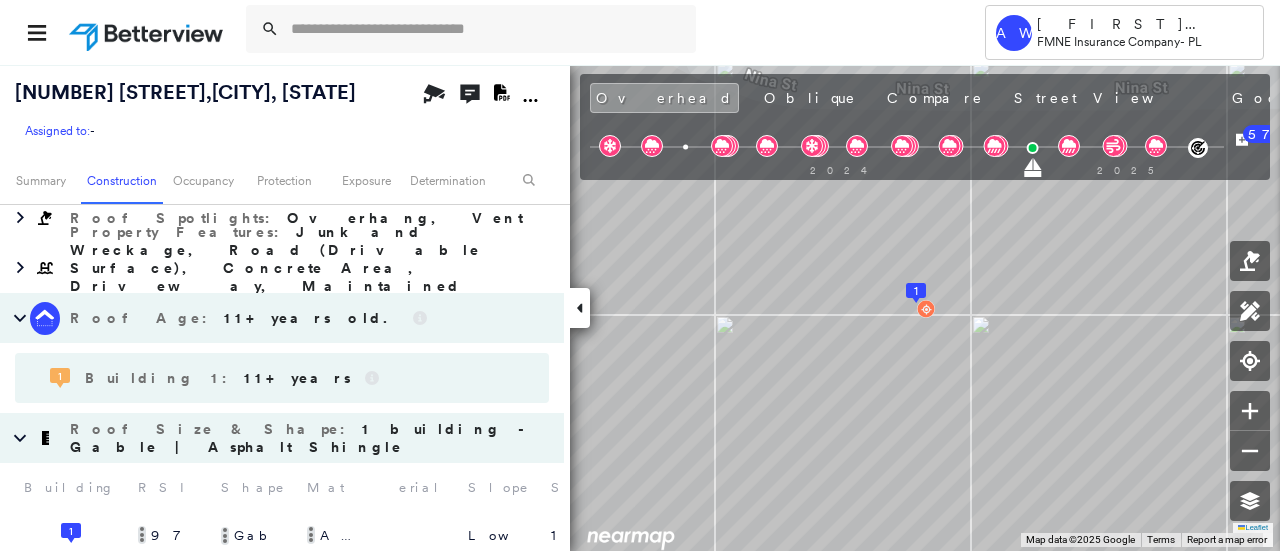 click on "Roof Age :  11+ years old." at bounding box center (236, 318) 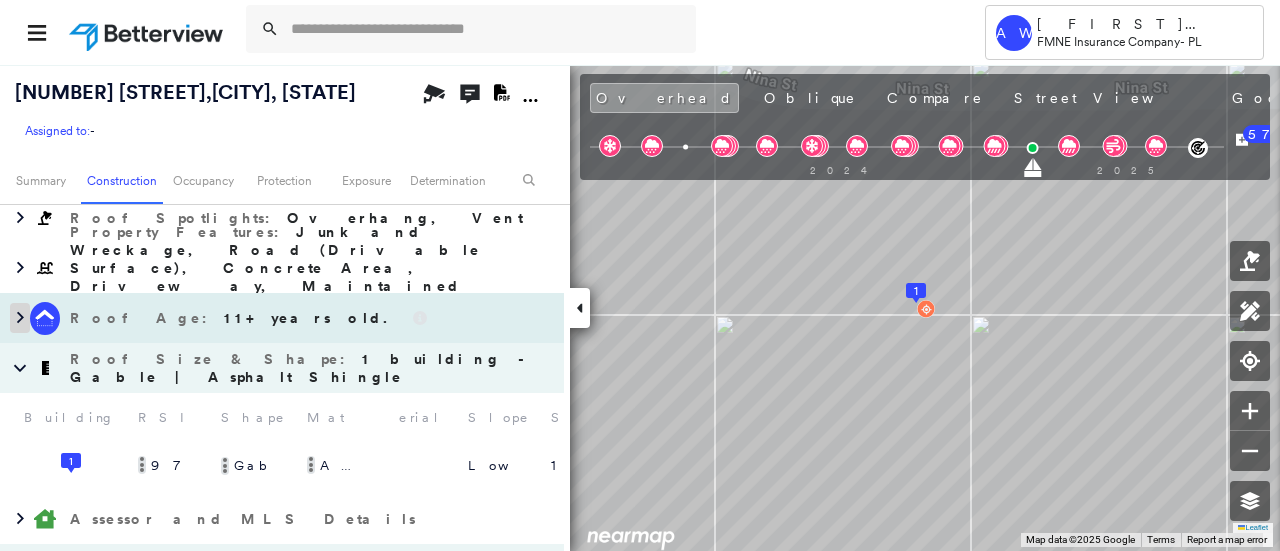 click 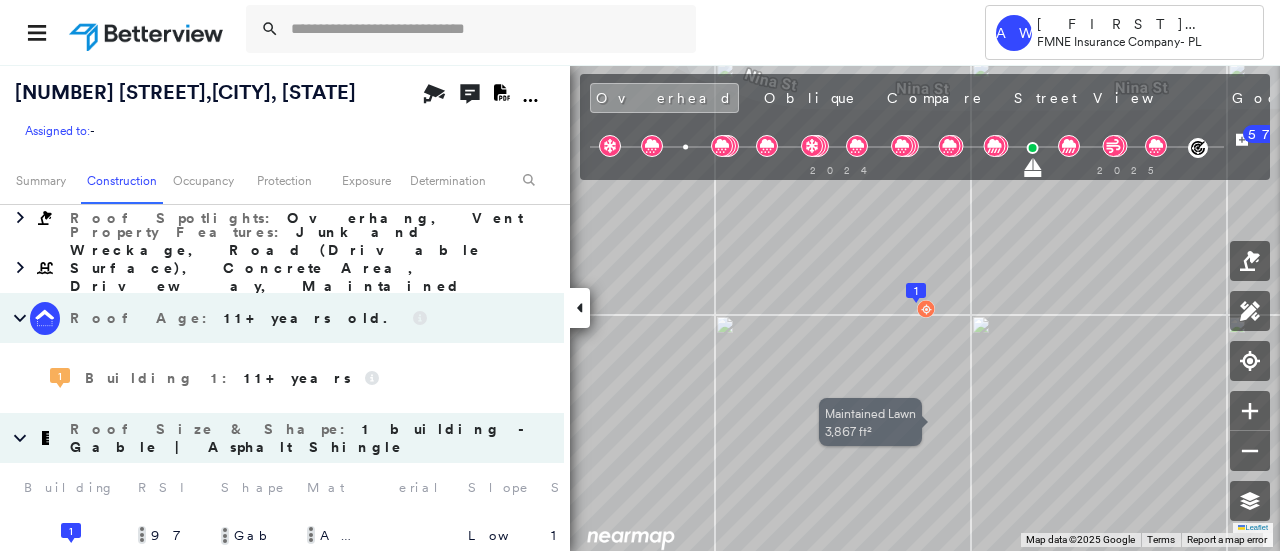 scroll, scrollTop: 500, scrollLeft: 0, axis: vertical 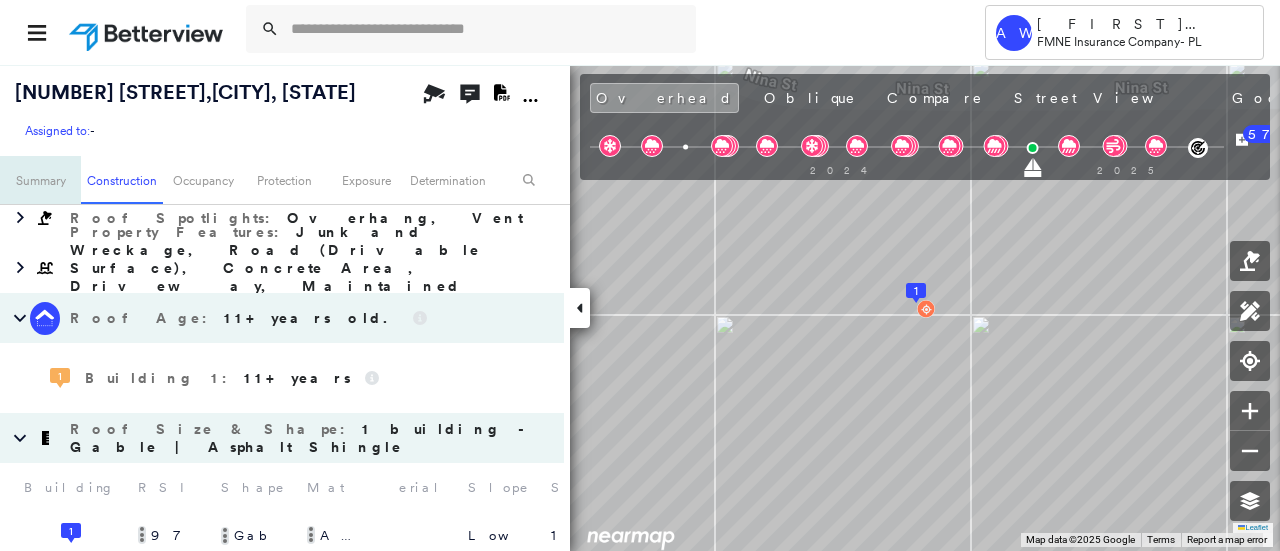 click on "Summary" at bounding box center [40, 180] 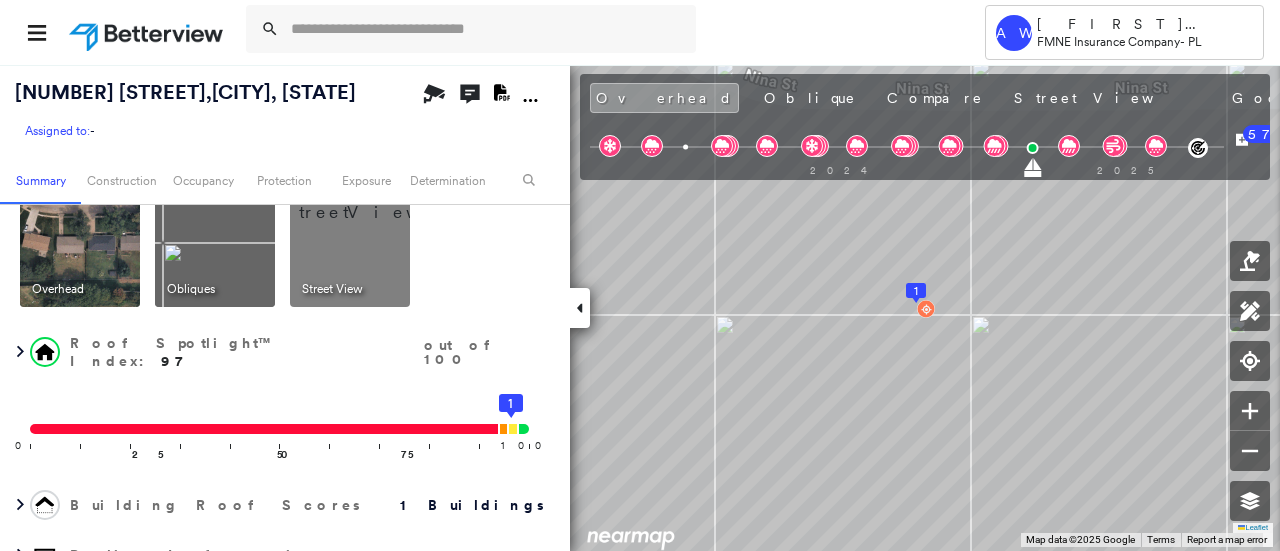 scroll, scrollTop: 11, scrollLeft: 0, axis: vertical 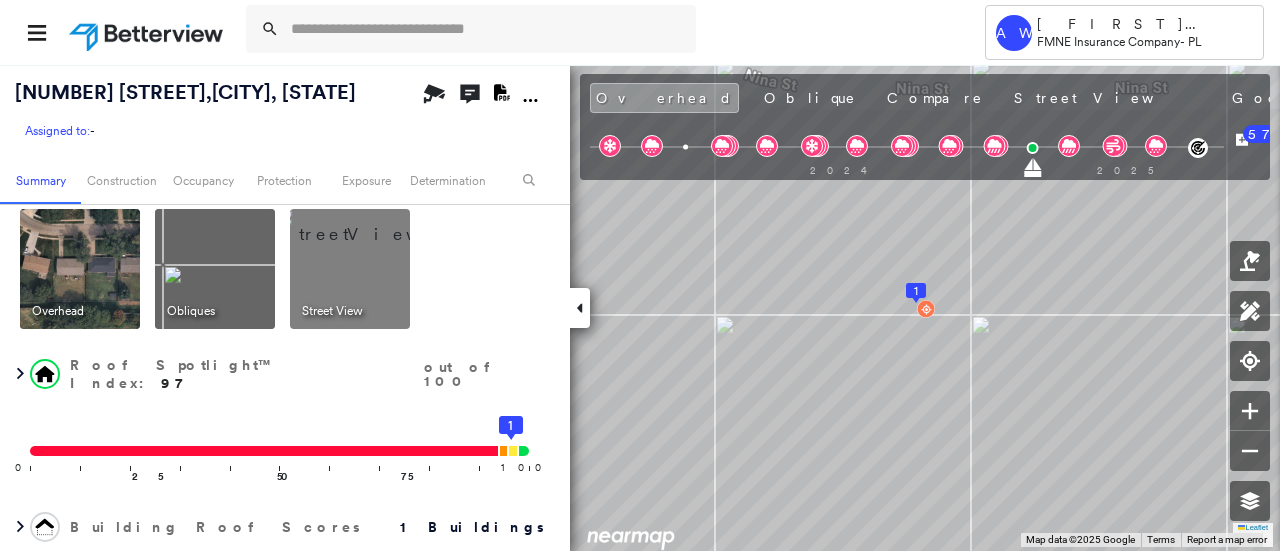 click at bounding box center (374, 224) 